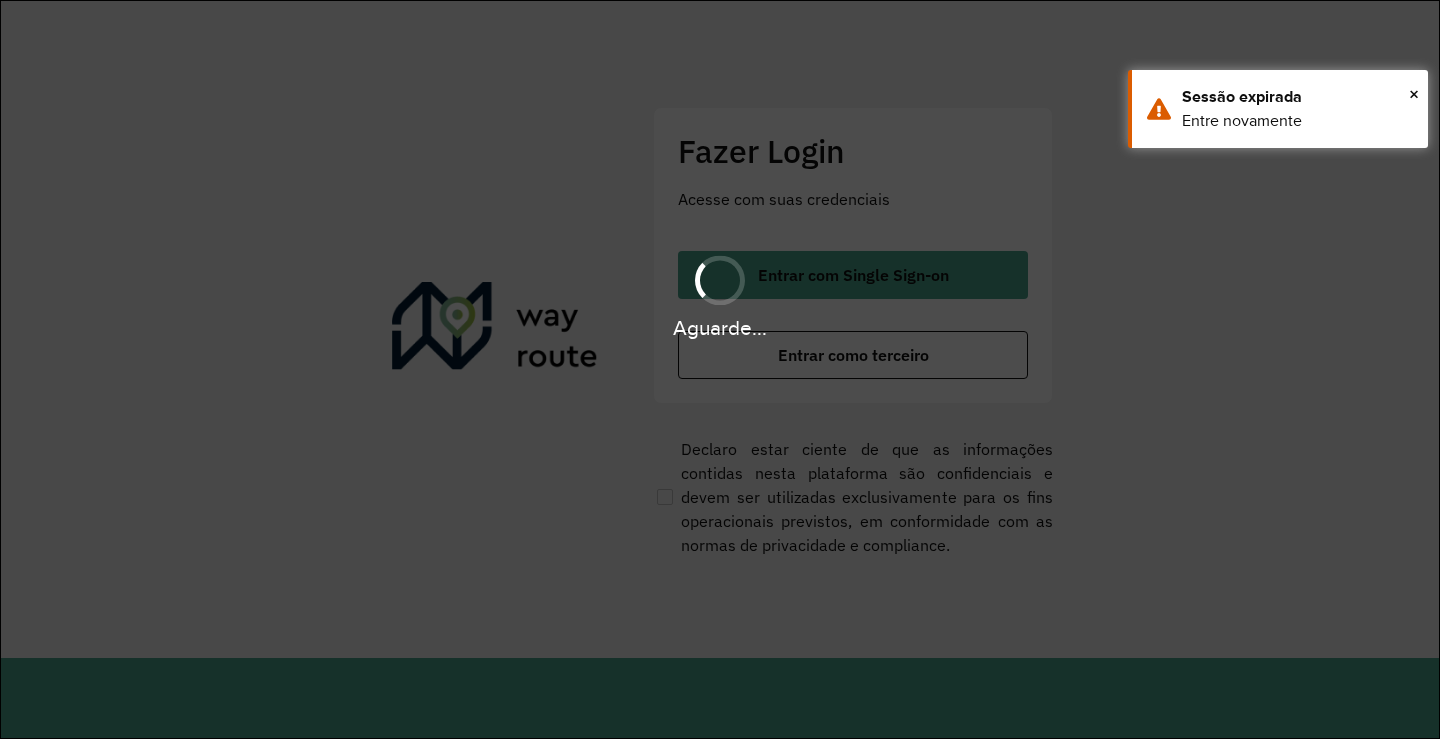scroll, scrollTop: 0, scrollLeft: 0, axis: both 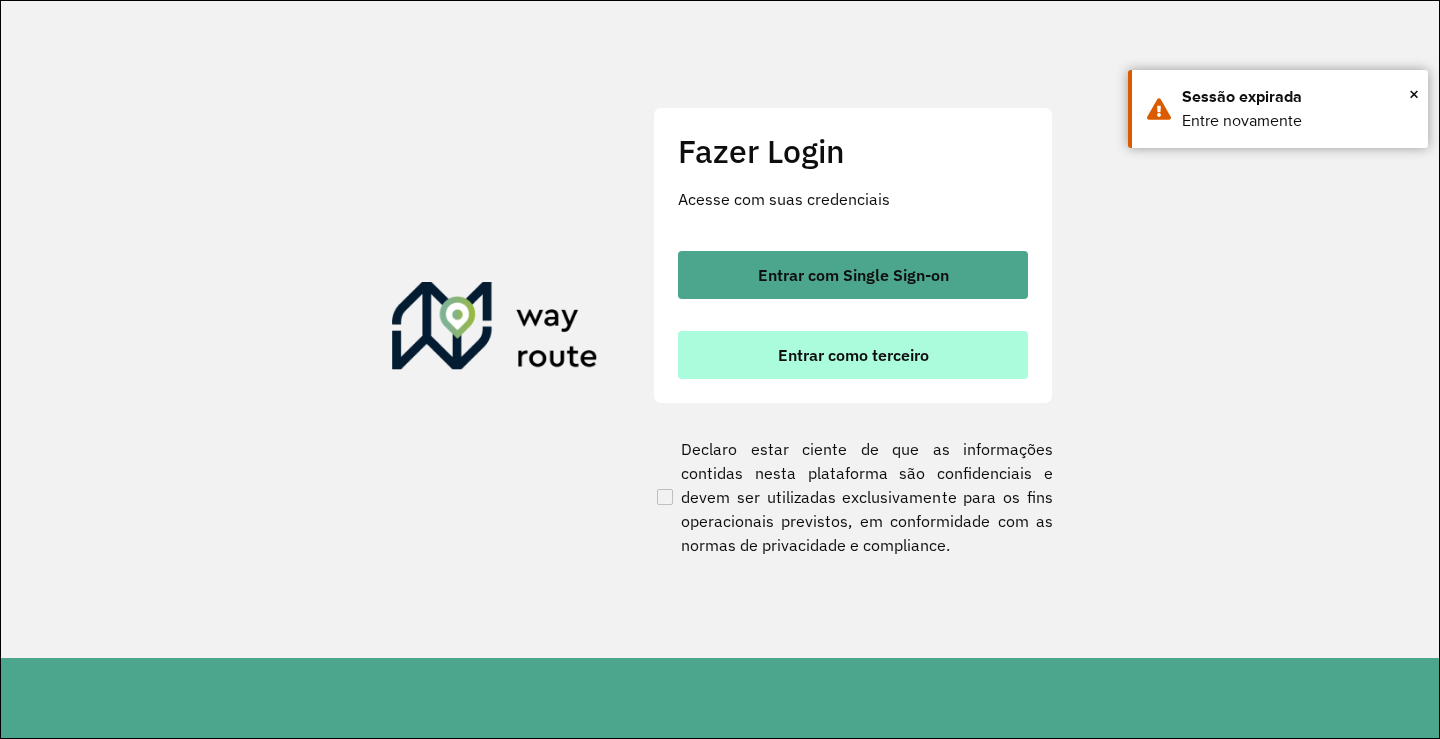 click on "Entrar como terceiro" at bounding box center (853, 355) 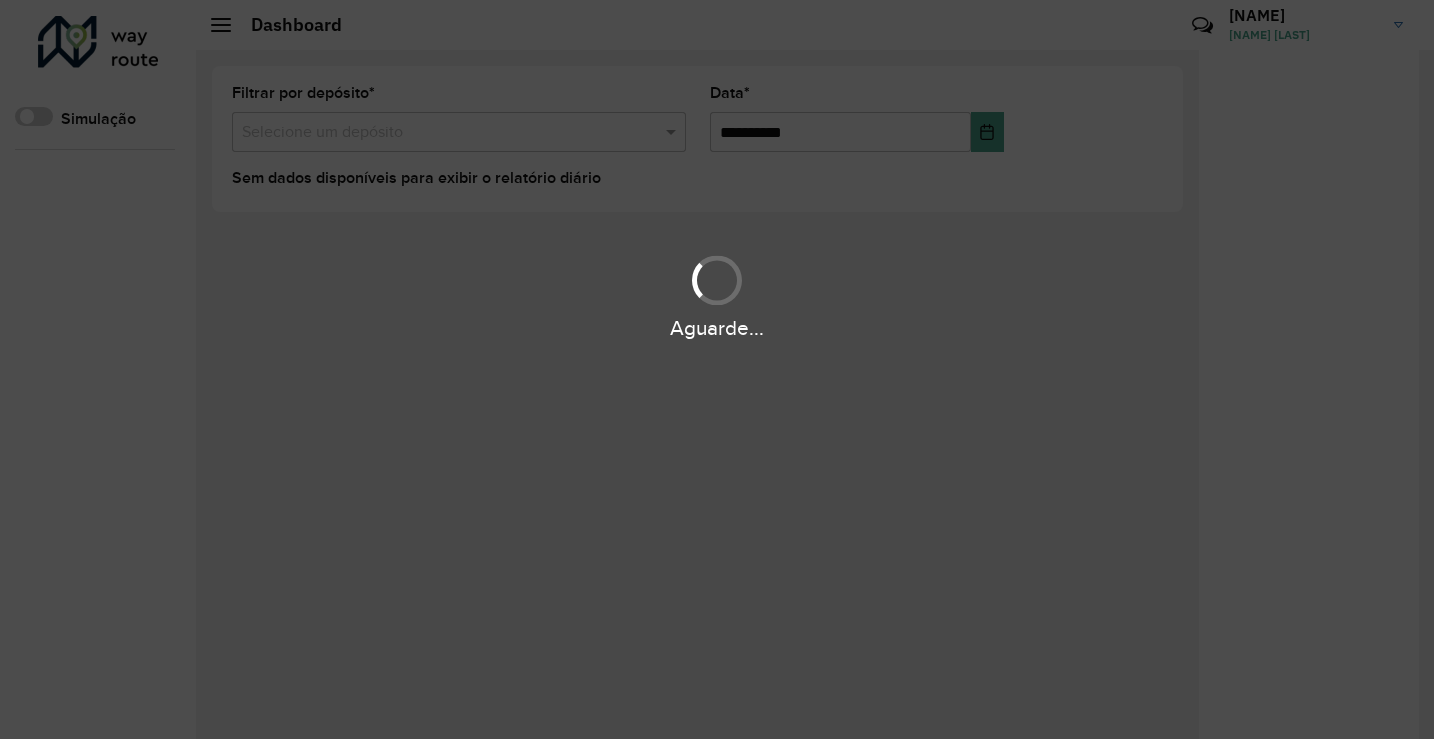 scroll, scrollTop: 0, scrollLeft: 0, axis: both 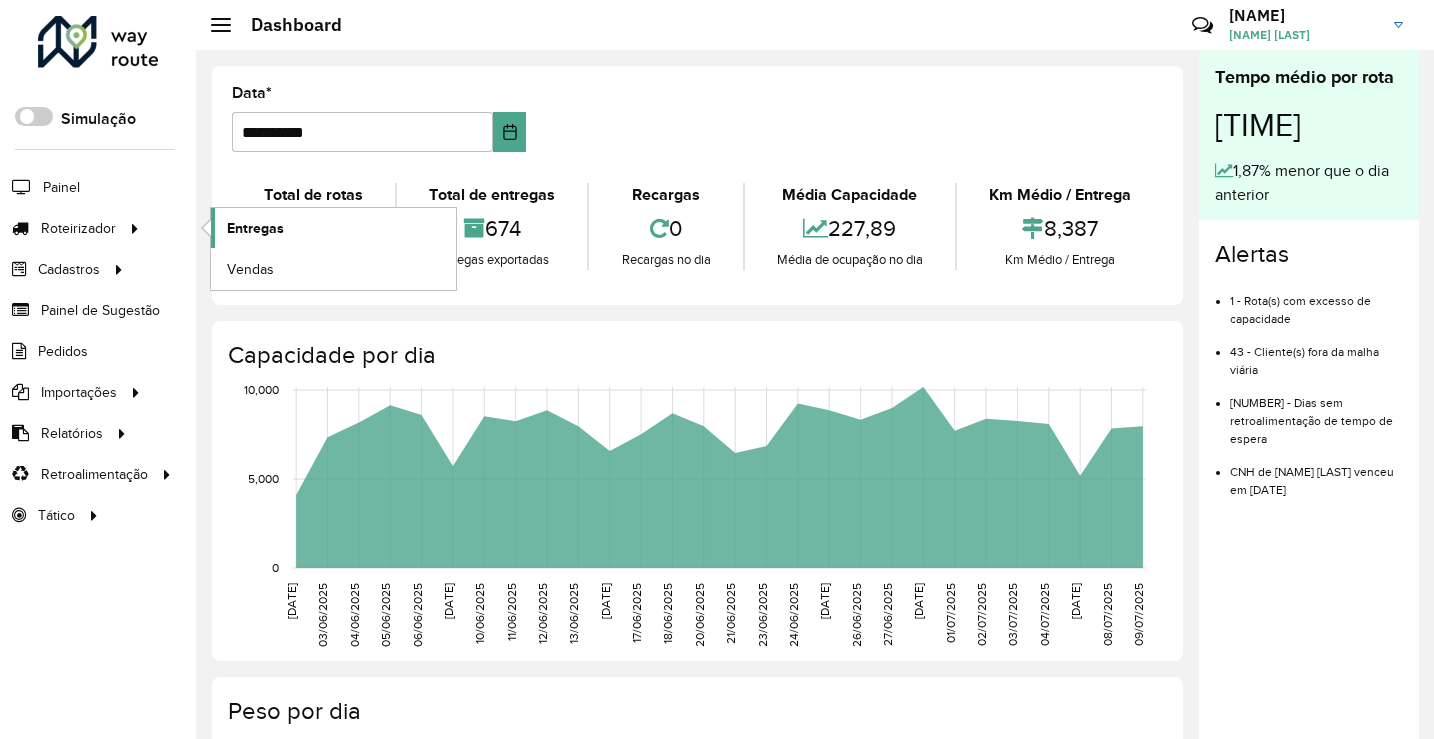 click on "Entregas" at bounding box center [255, 228] 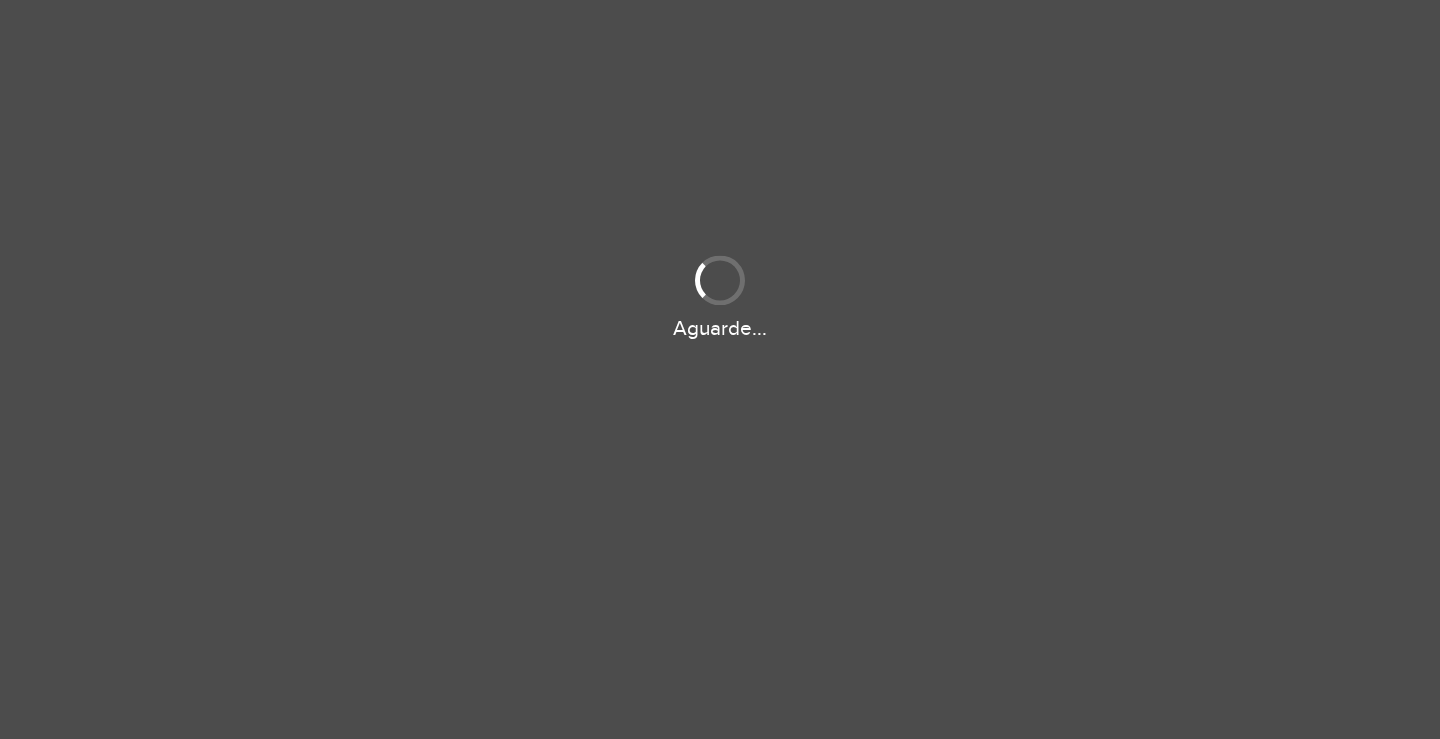 scroll, scrollTop: 0, scrollLeft: 0, axis: both 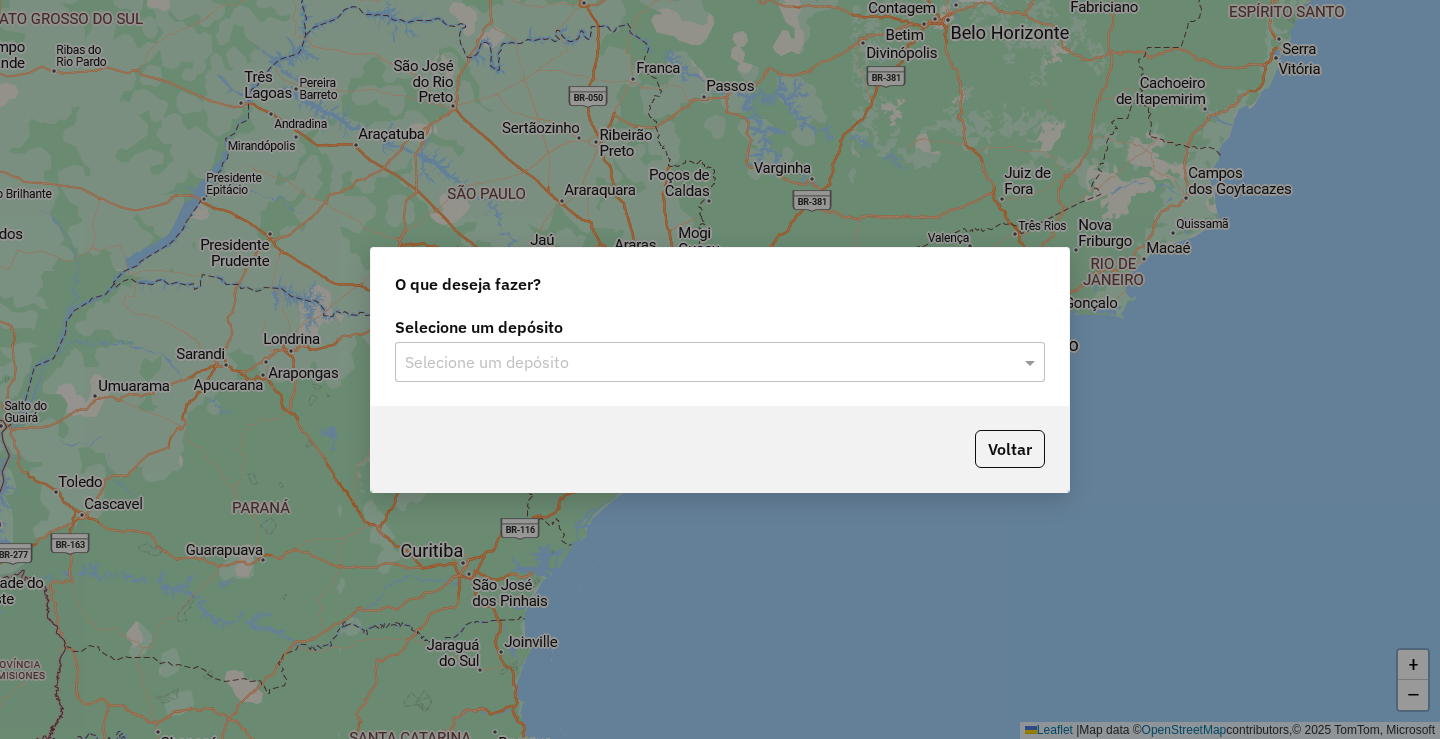 click at bounding box center [700, 363] 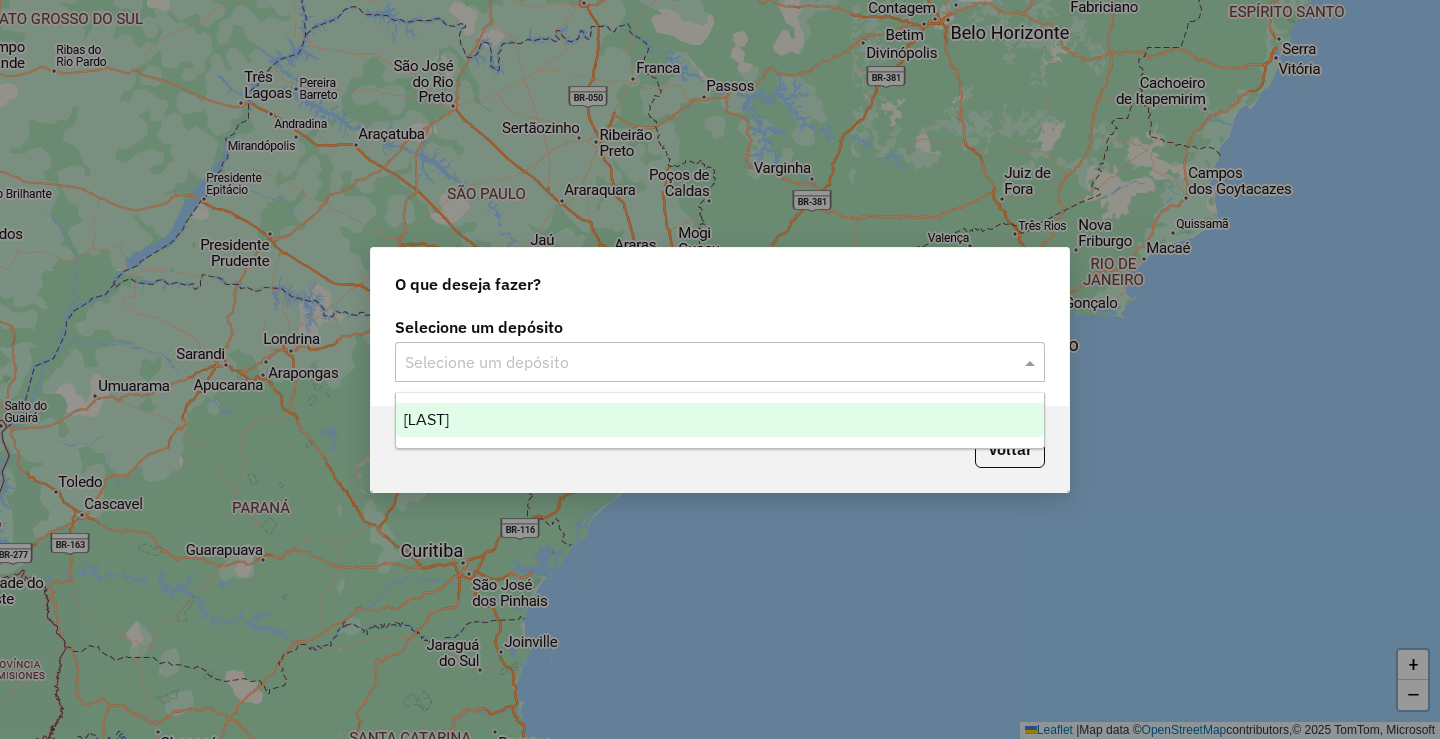 click on "[LAST]" at bounding box center (426, 419) 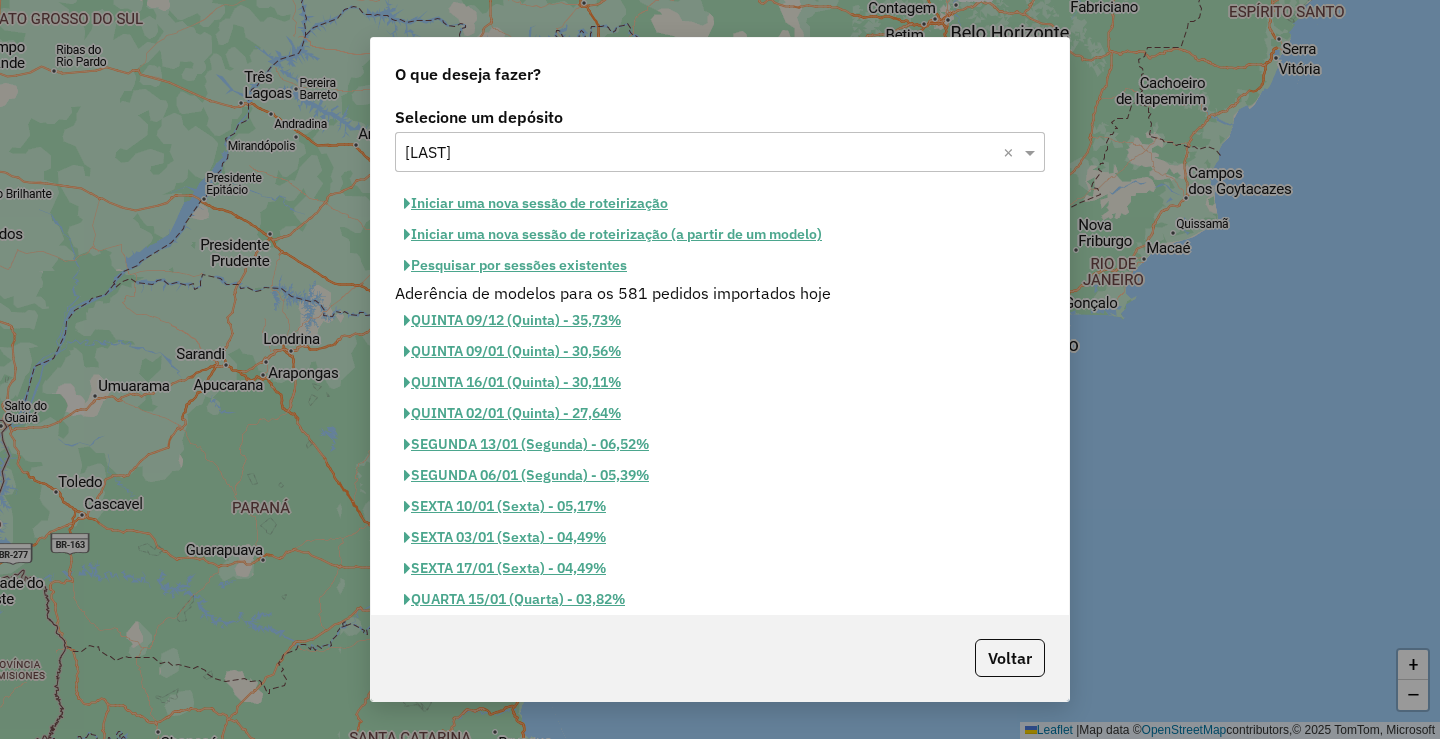 click on "Pesquisar por sessões existentes" at bounding box center [536, 203] 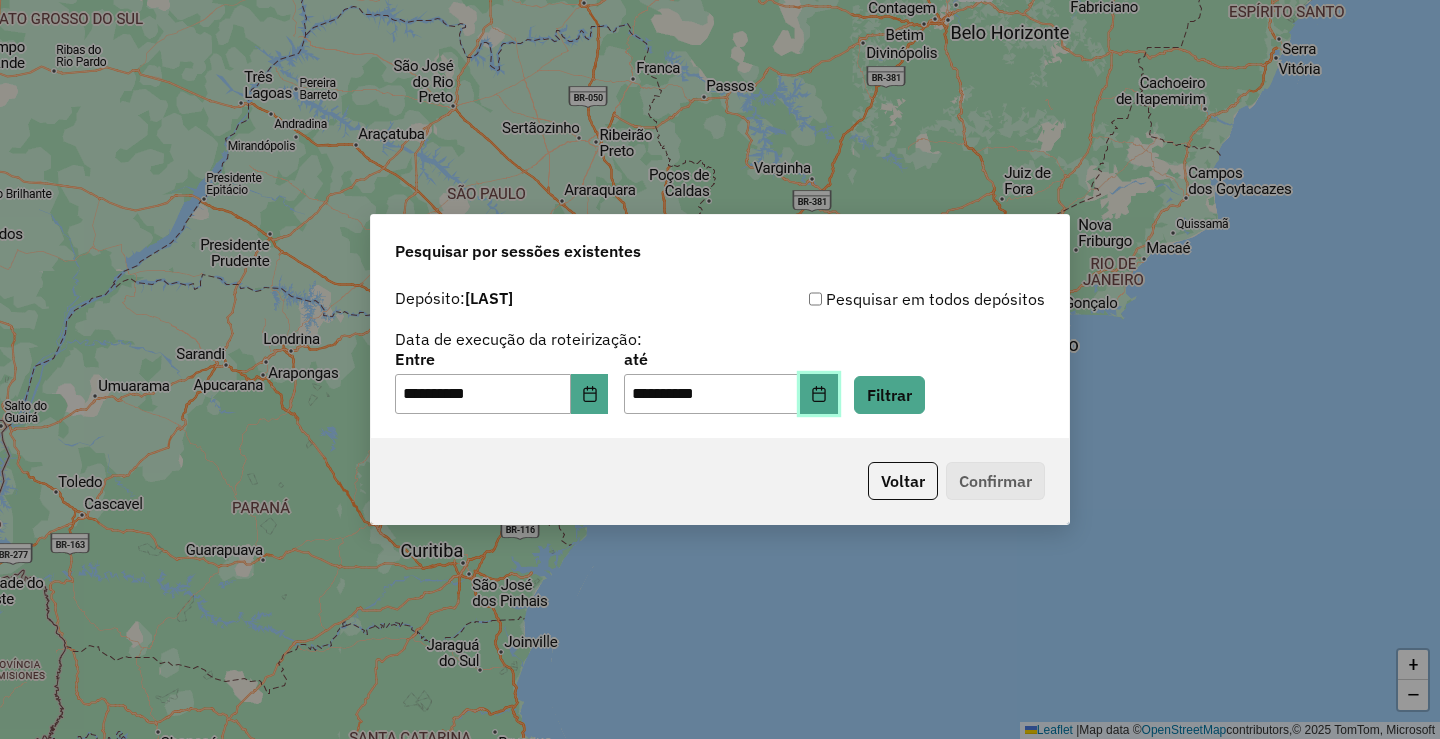 click at bounding box center (818, 394) 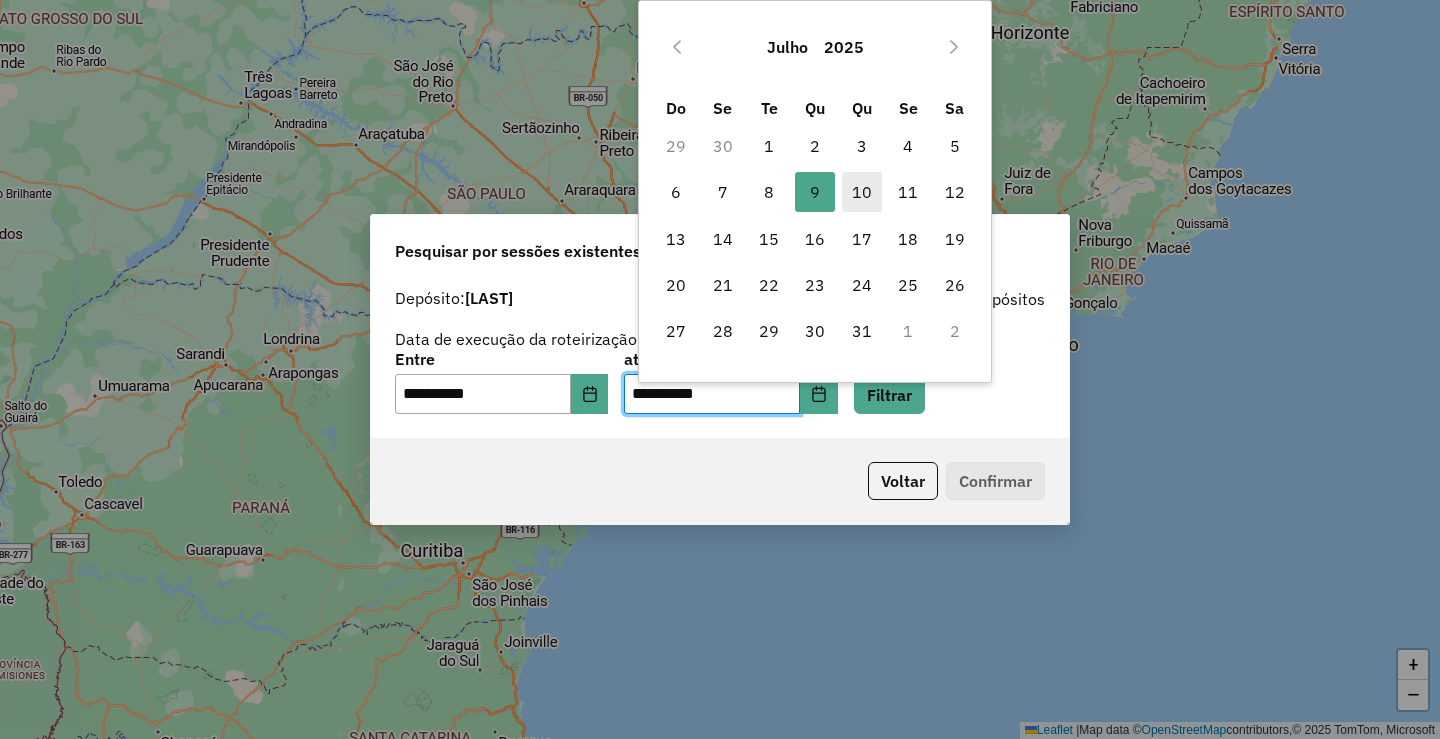 click on "10" at bounding box center [862, 192] 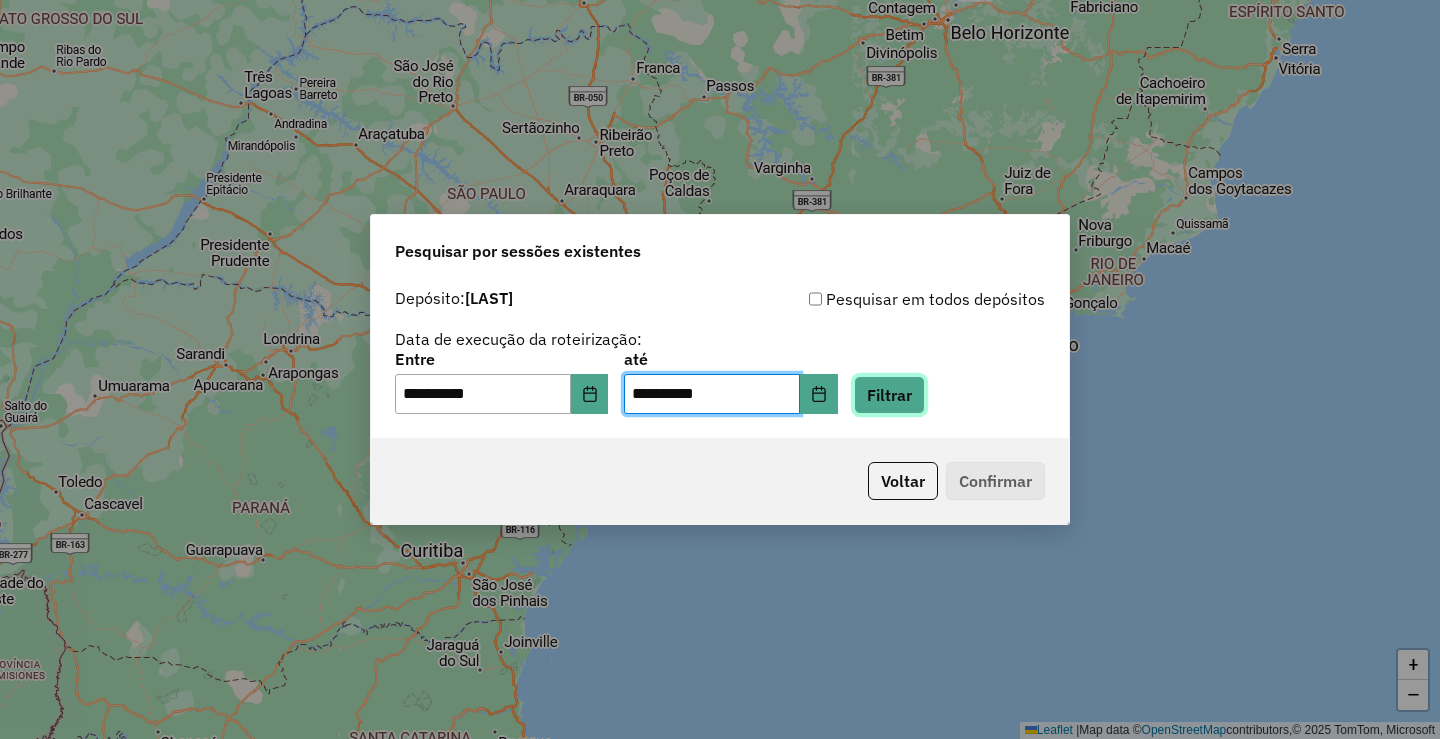 click on "Filtrar" at bounding box center [889, 395] 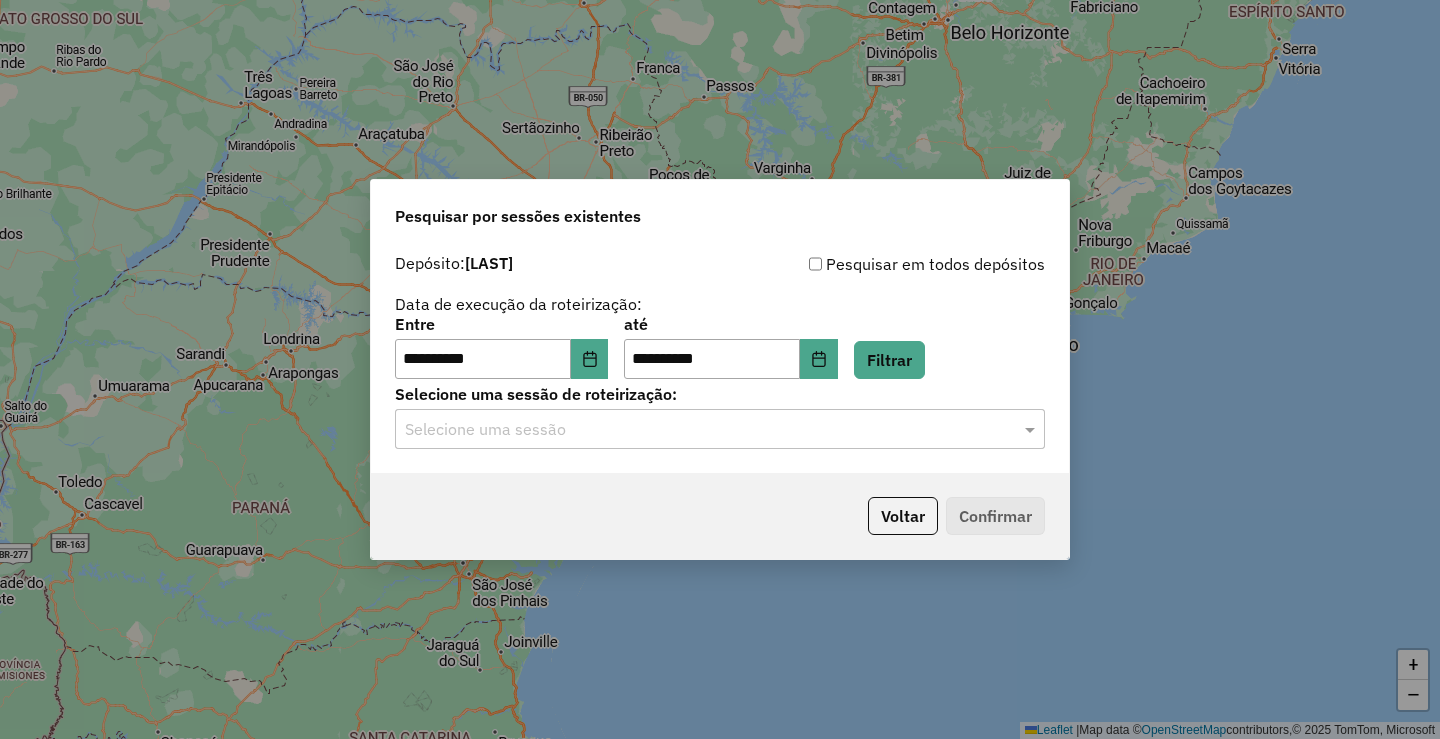 click on "Selecione uma sessão" at bounding box center (720, 429) 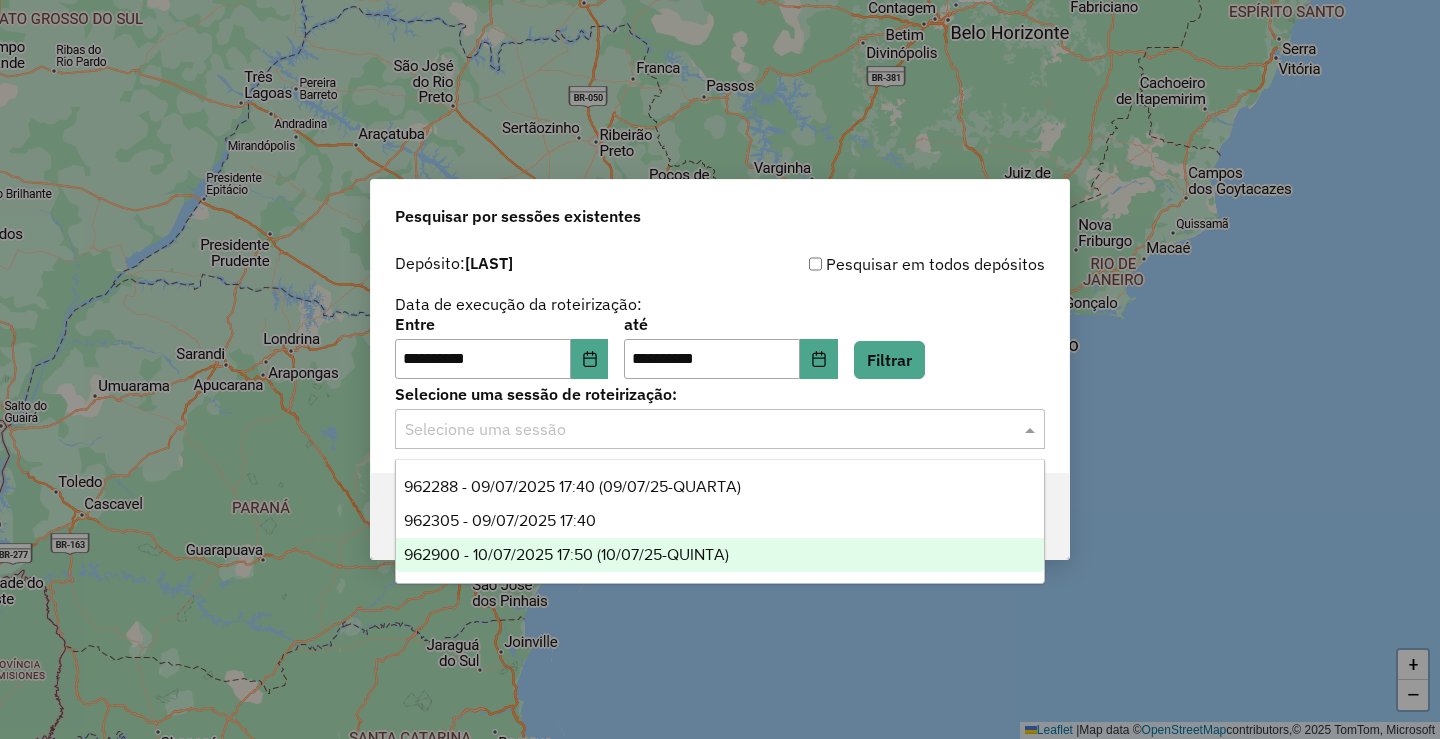 click on "962900 - 10/07/2025 17:50 (10/07/25-QUINTA)" at bounding box center [566, 554] 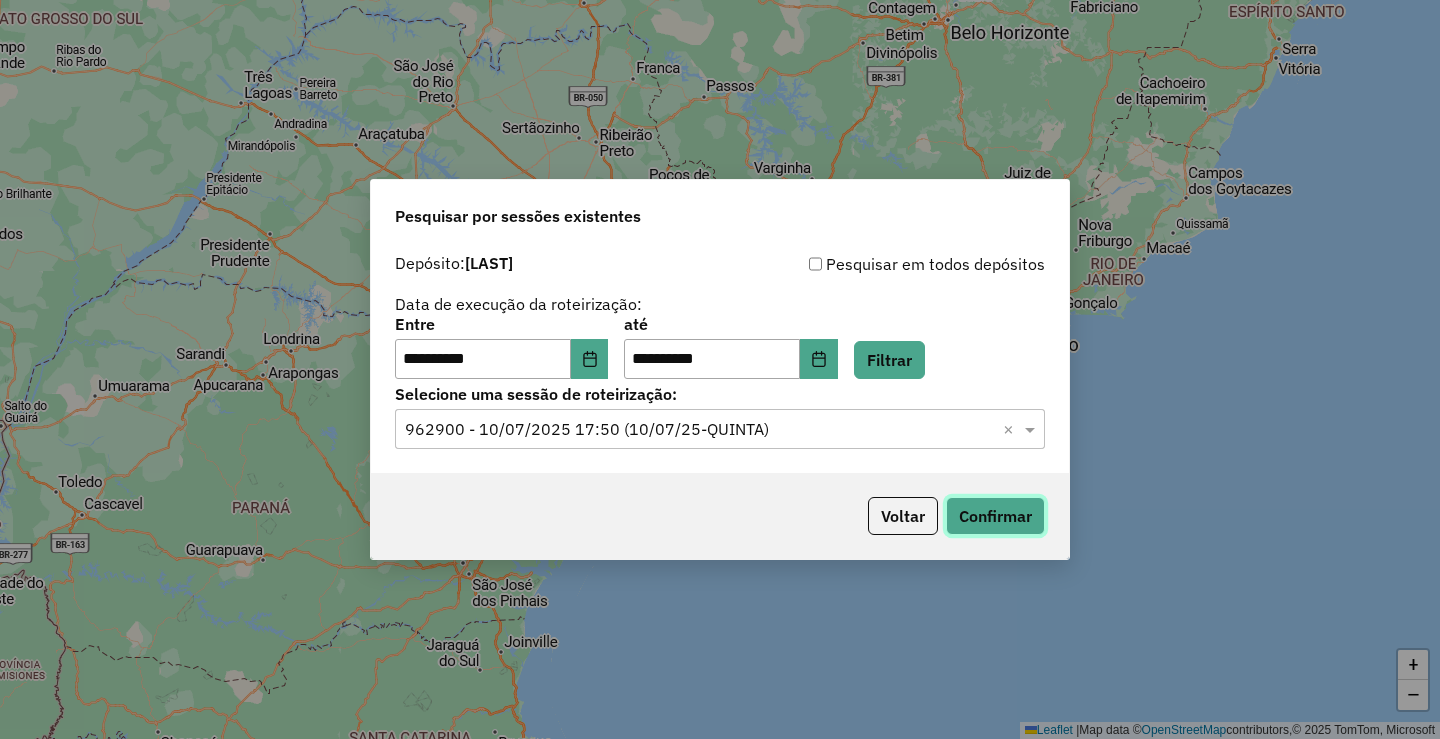 click on "Confirmar" at bounding box center (995, 516) 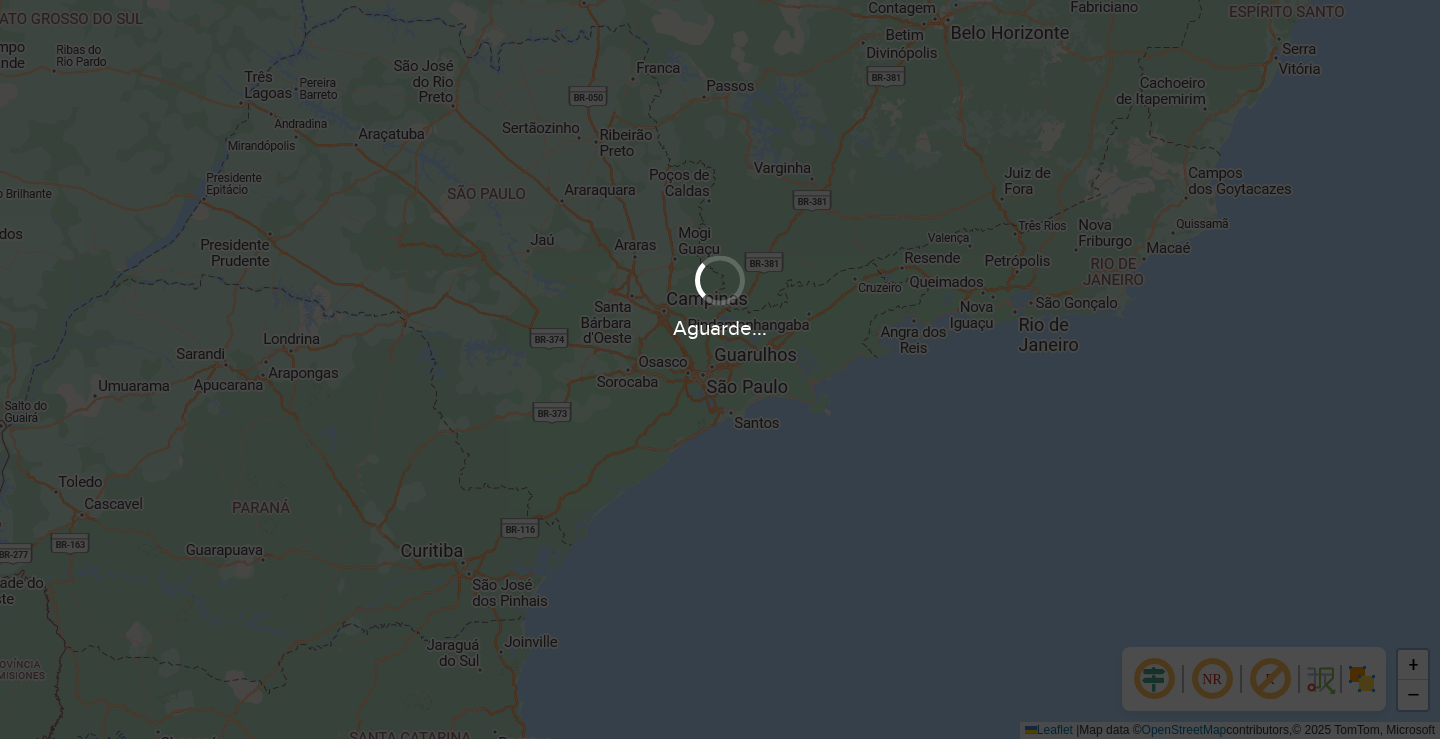 scroll, scrollTop: 0, scrollLeft: 0, axis: both 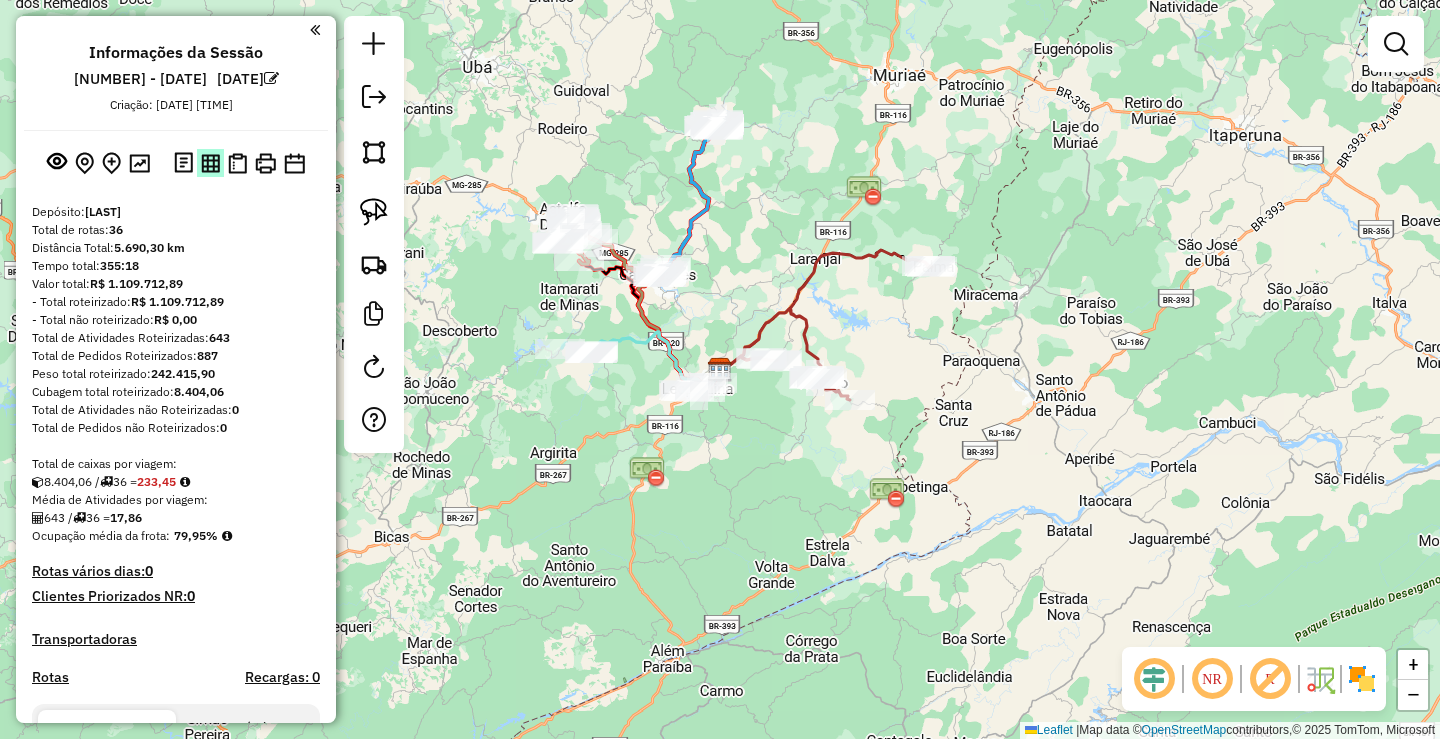 click at bounding box center (84, 163) 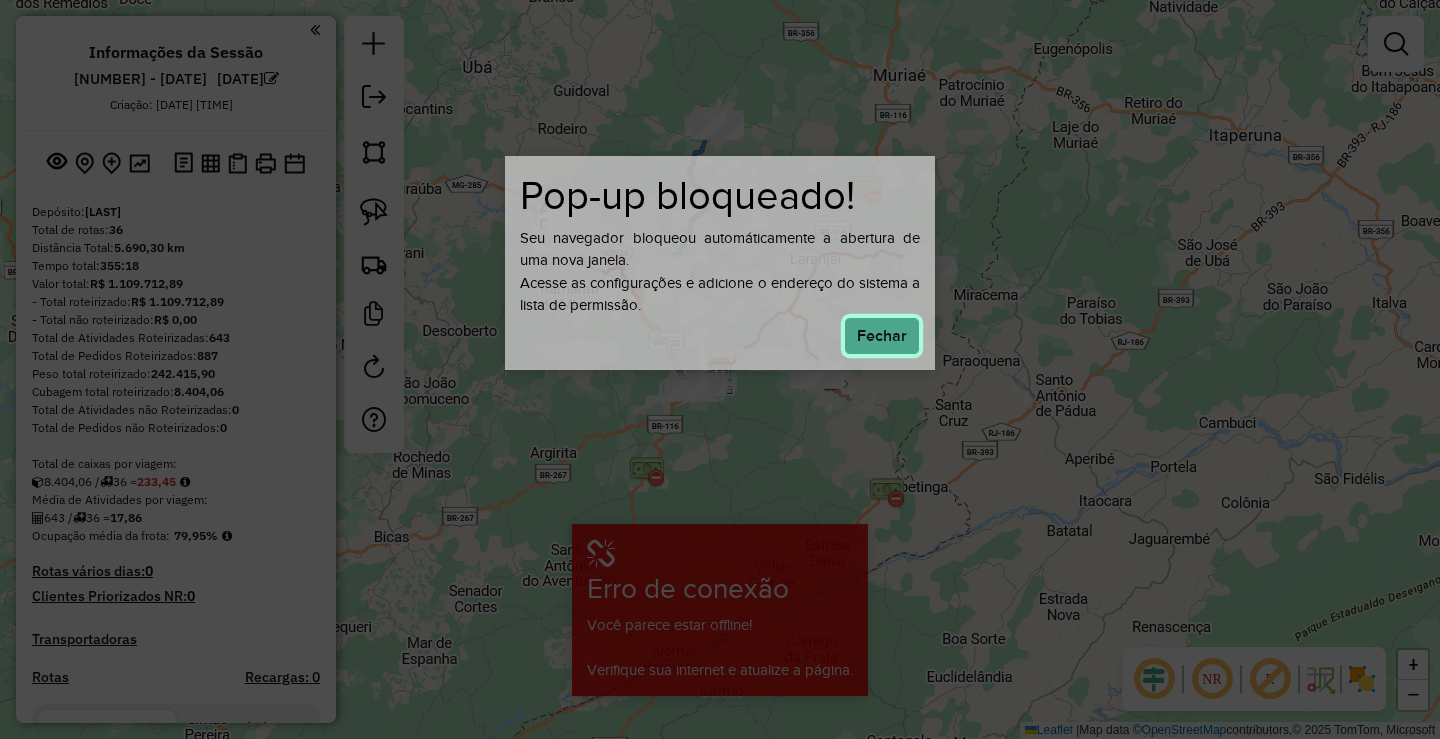 click on "Fechar" at bounding box center (882, 336) 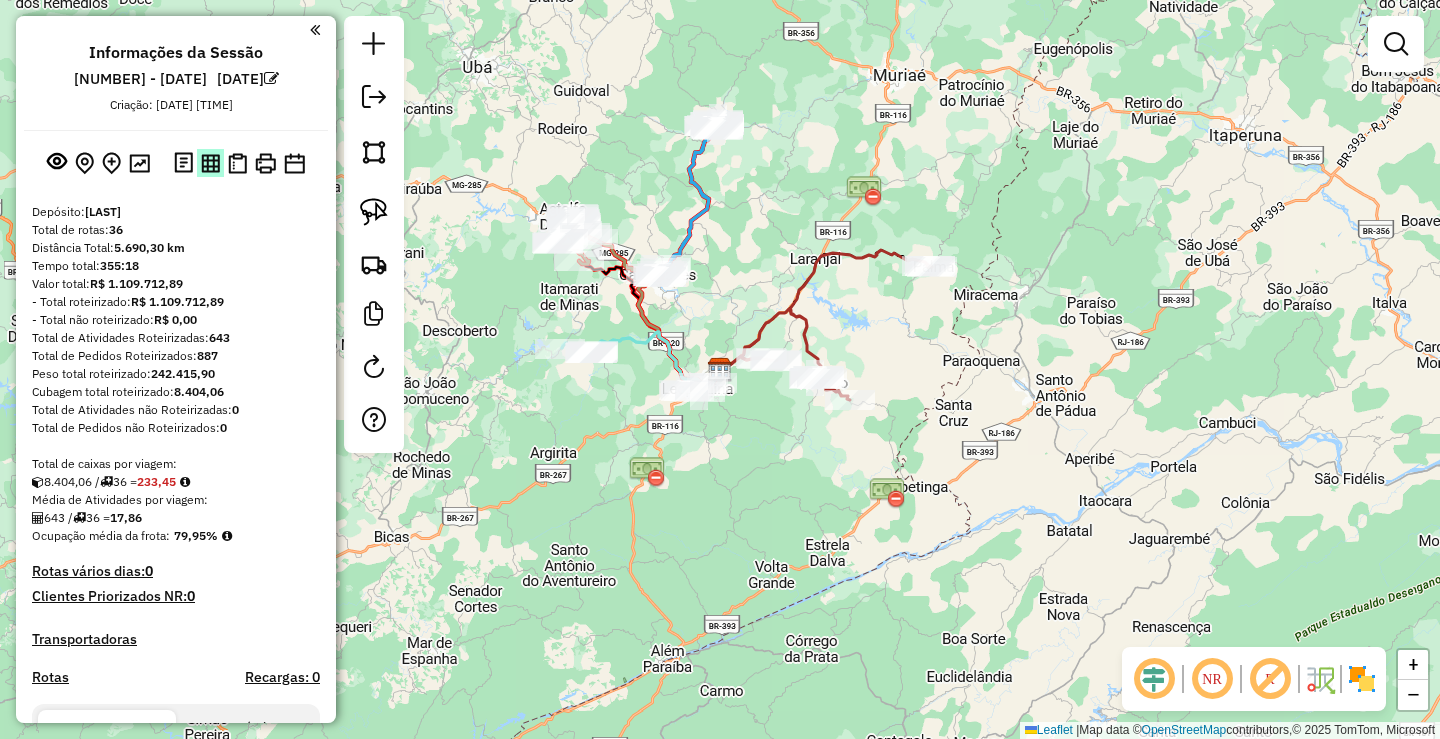 click at bounding box center (84, 163) 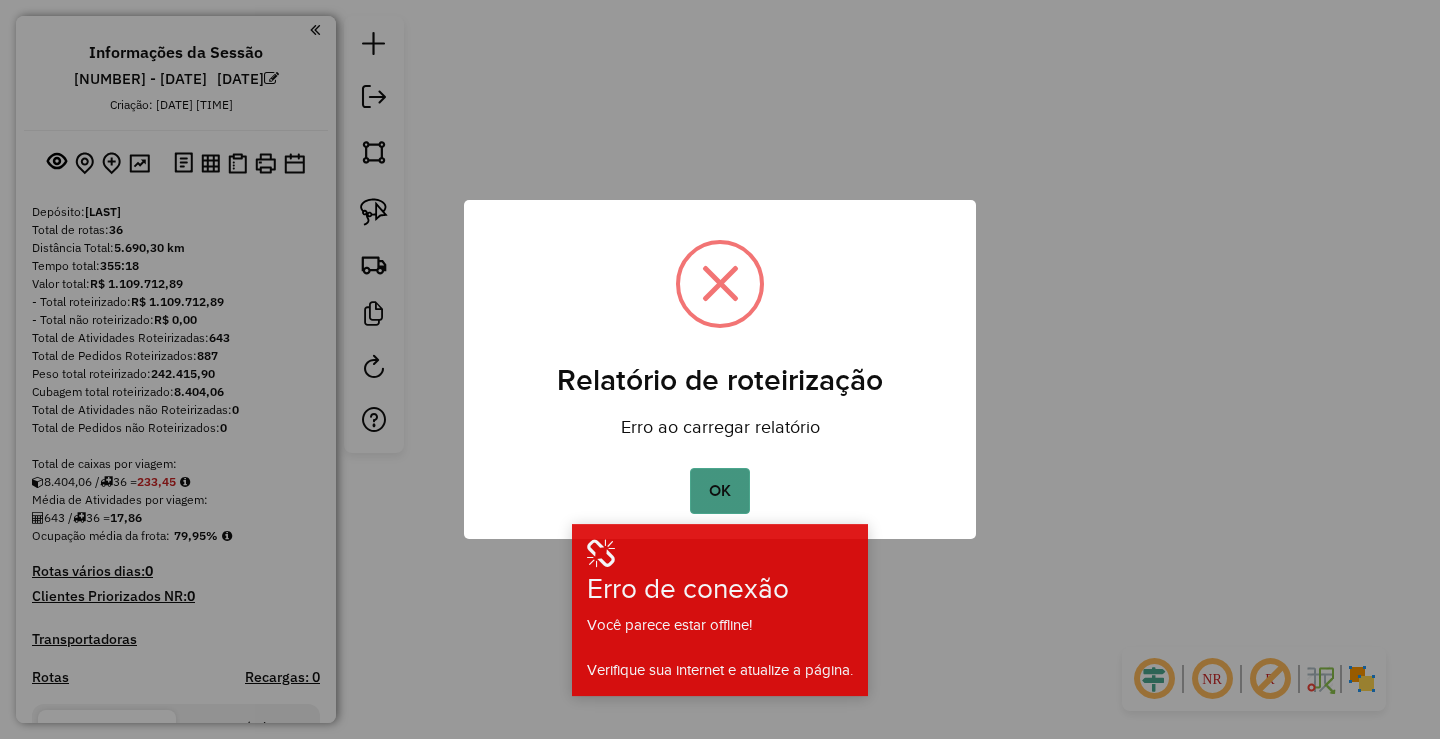 click on "OK" at bounding box center [719, 491] 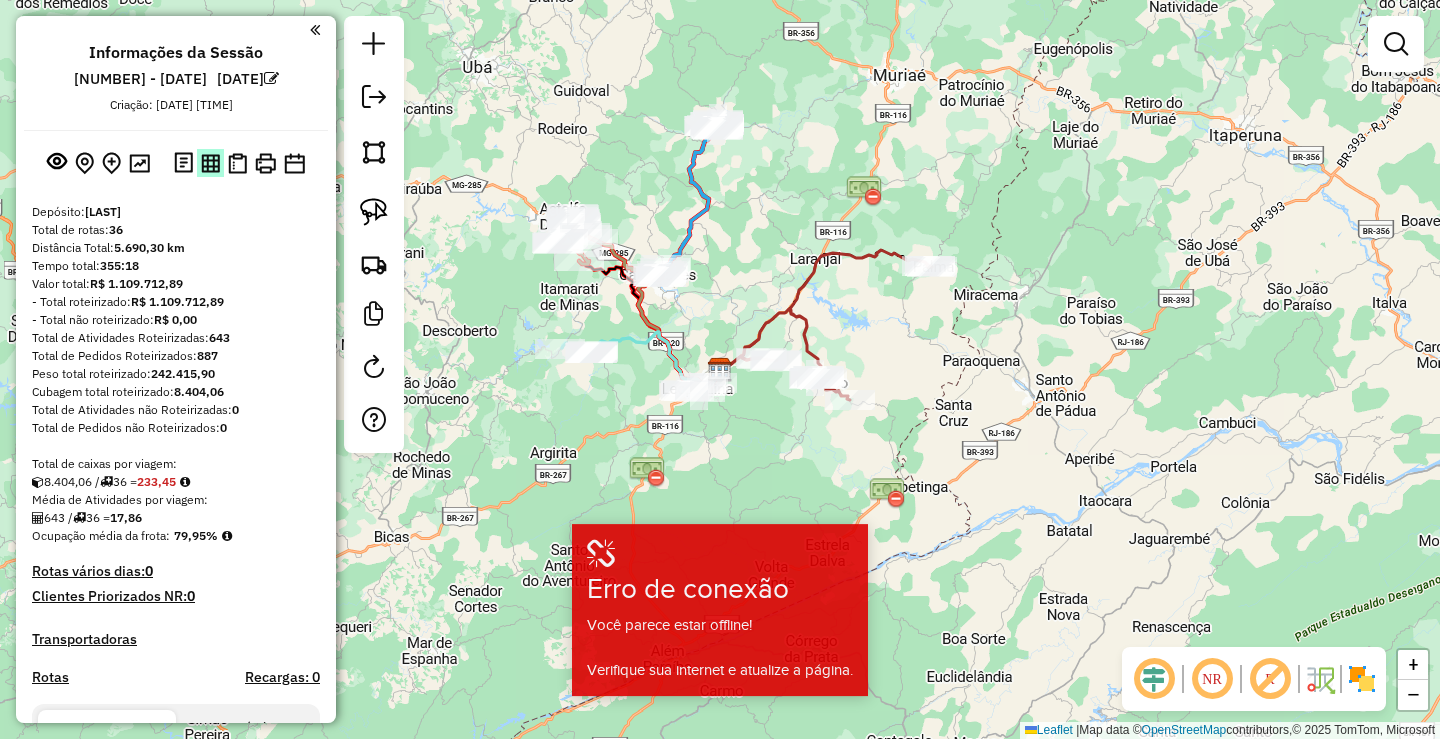 click at bounding box center [84, 163] 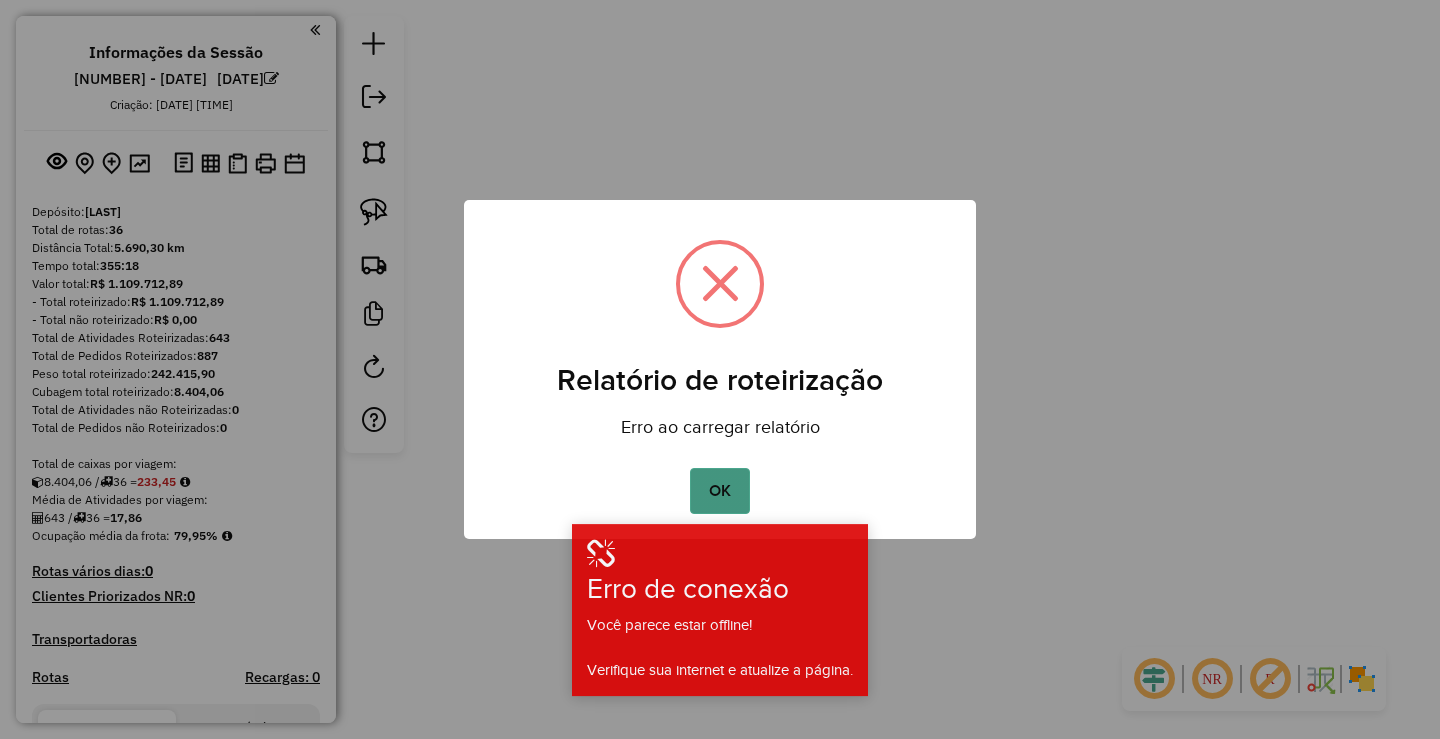 click on "OK" at bounding box center [719, 491] 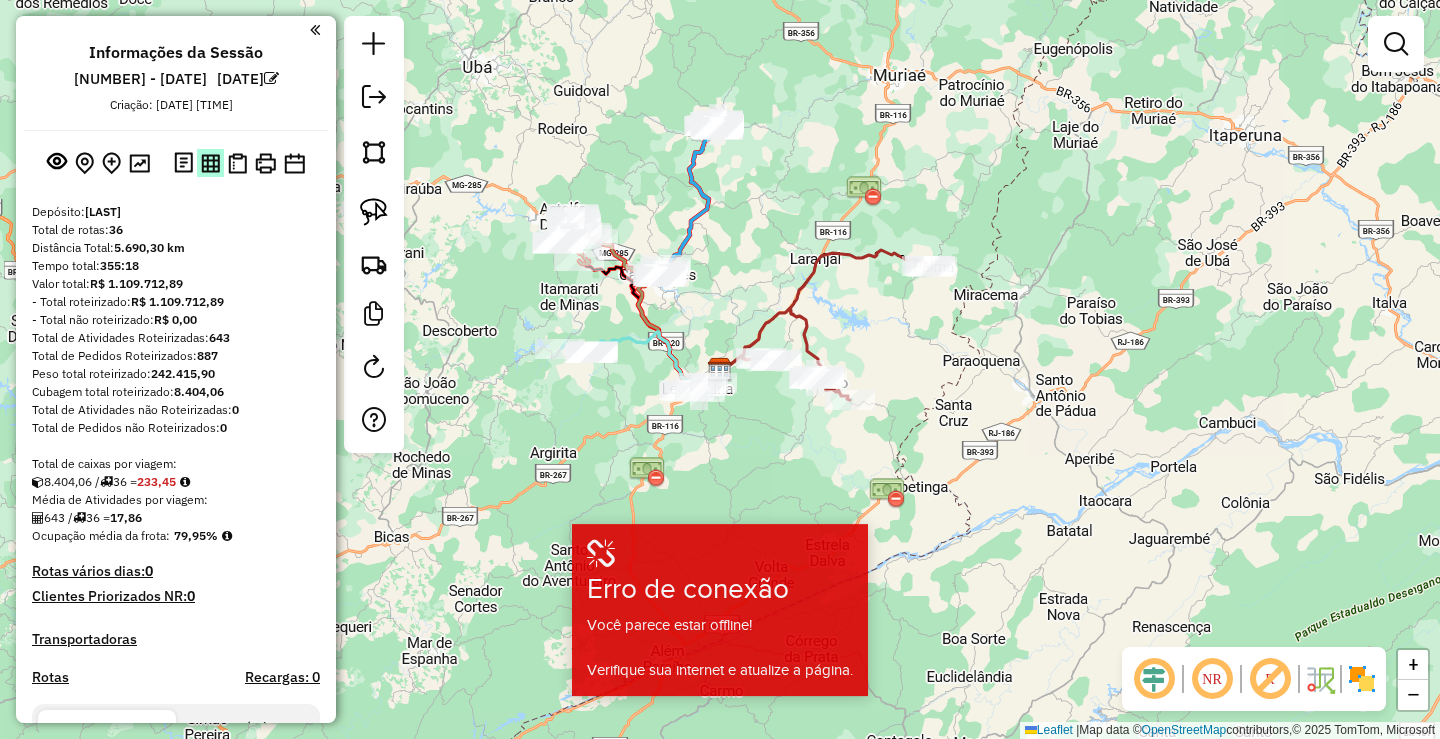 click at bounding box center [84, 163] 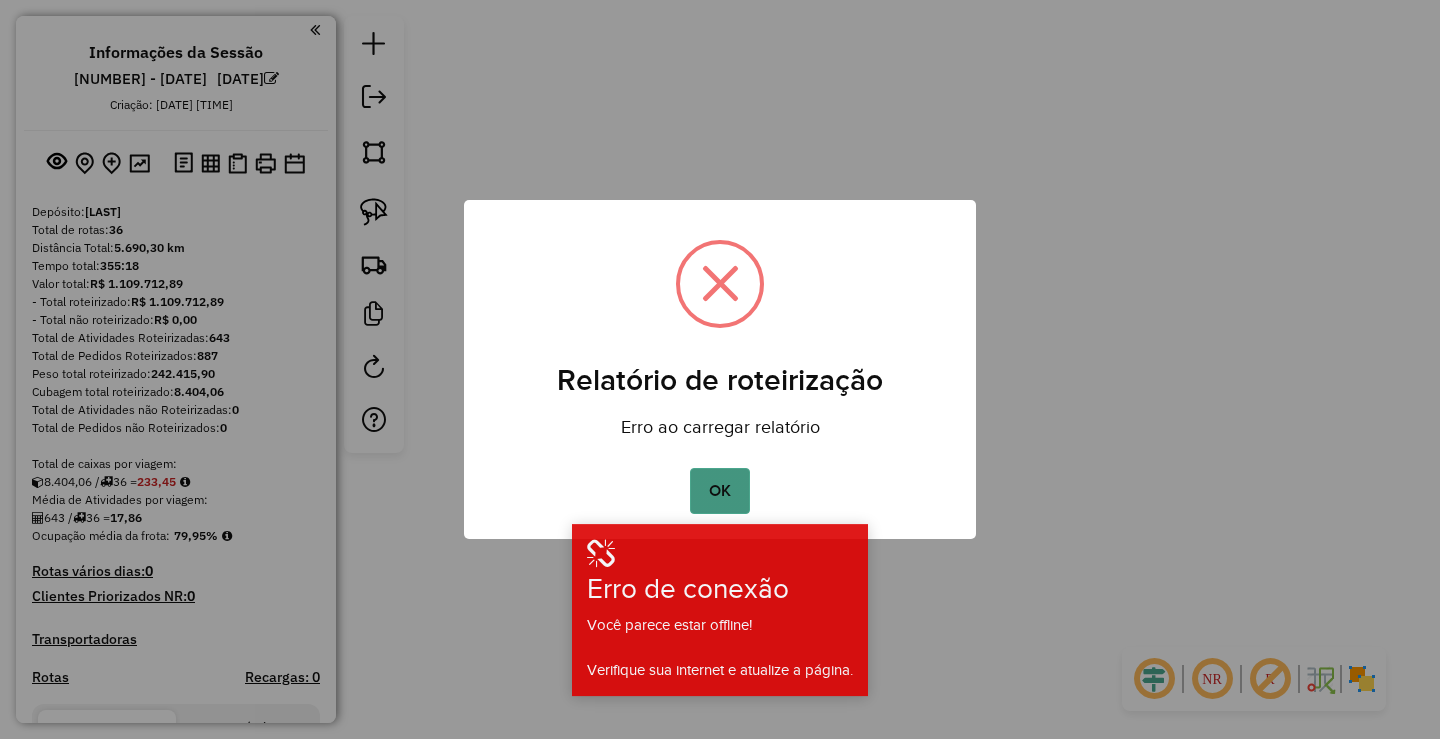 click on "OK" at bounding box center (719, 491) 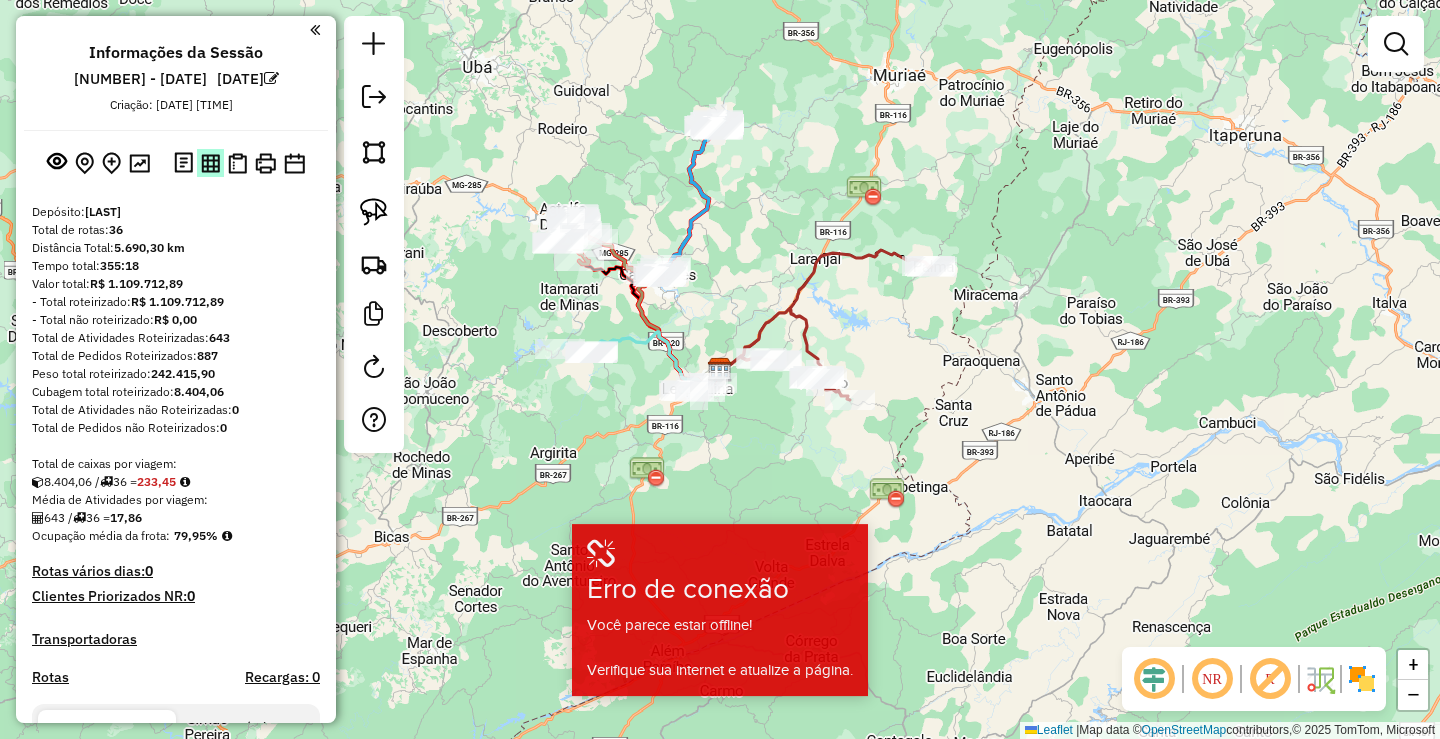 click at bounding box center (84, 163) 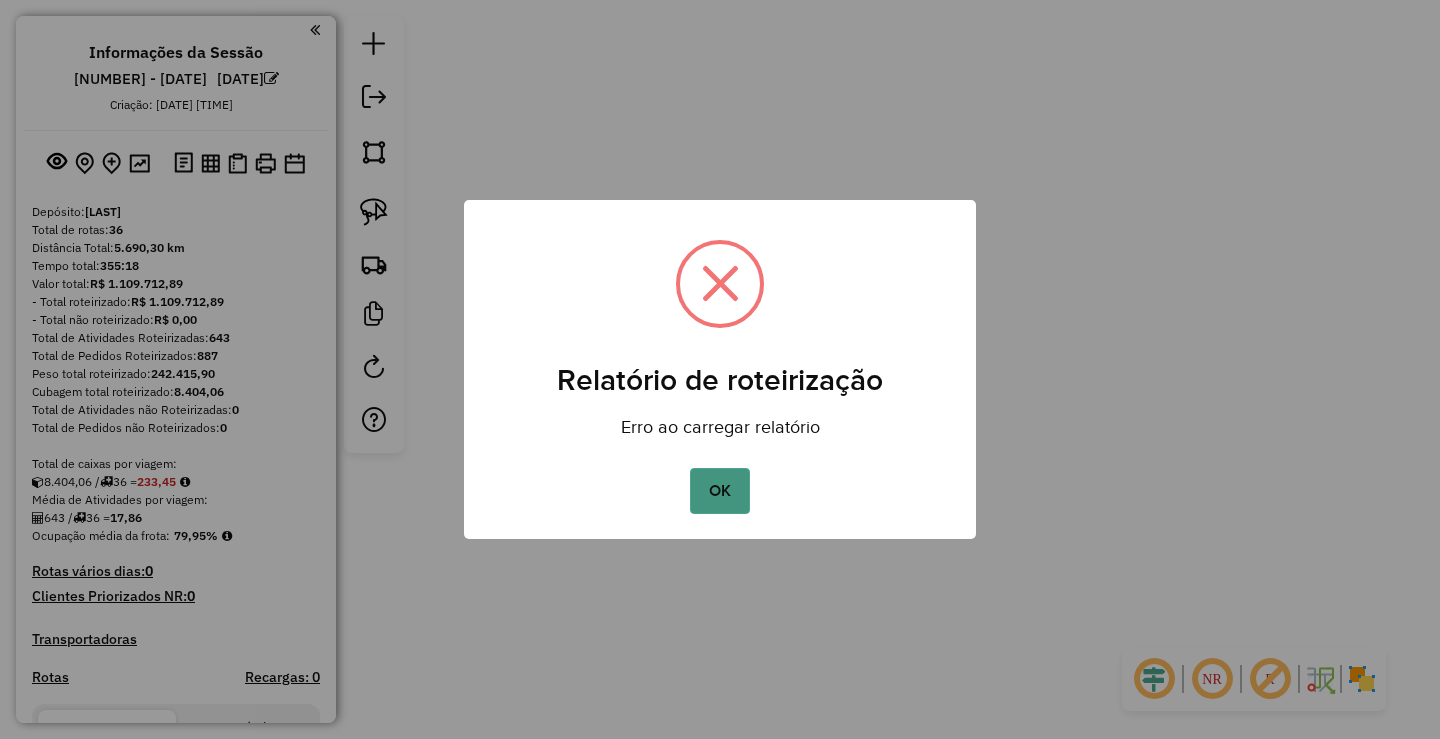 click on "OK" at bounding box center (719, 491) 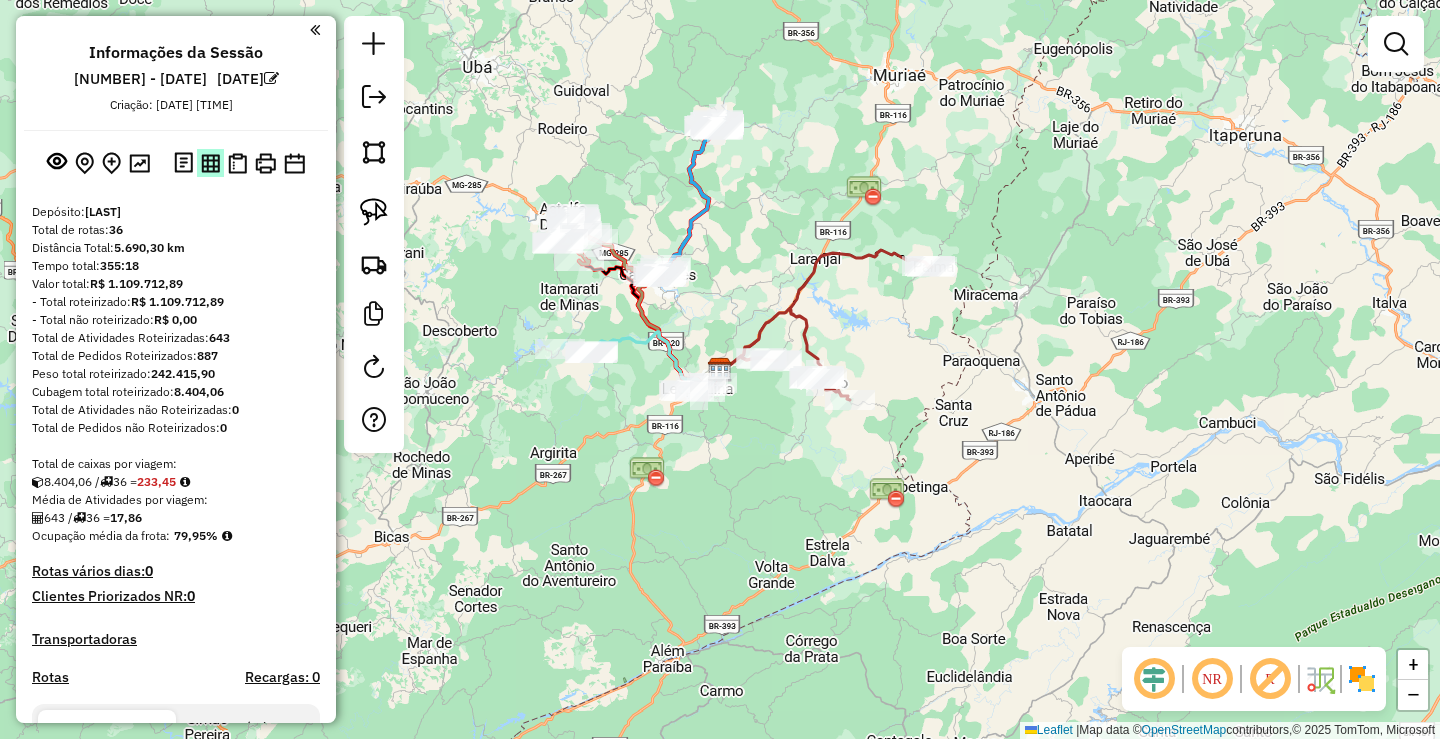 click at bounding box center (84, 163) 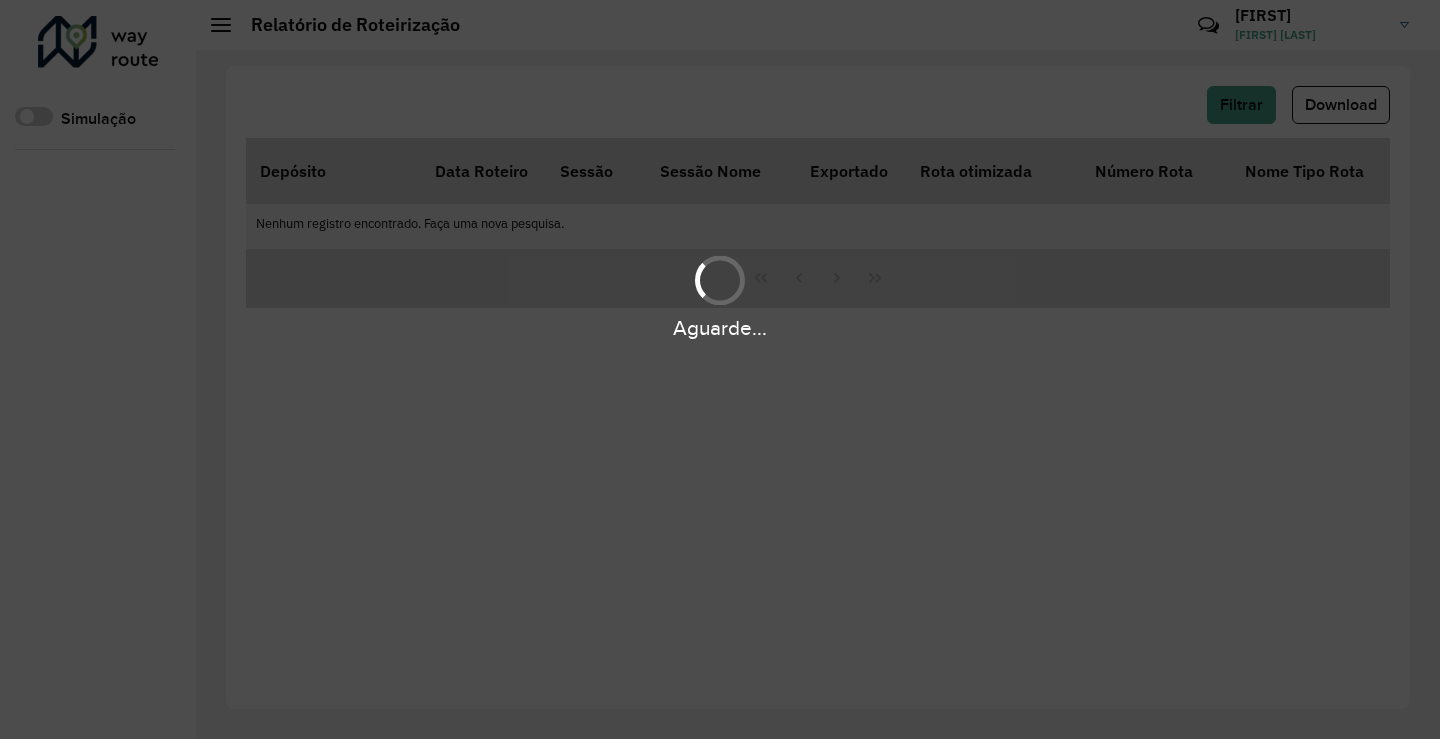 scroll, scrollTop: 0, scrollLeft: 0, axis: both 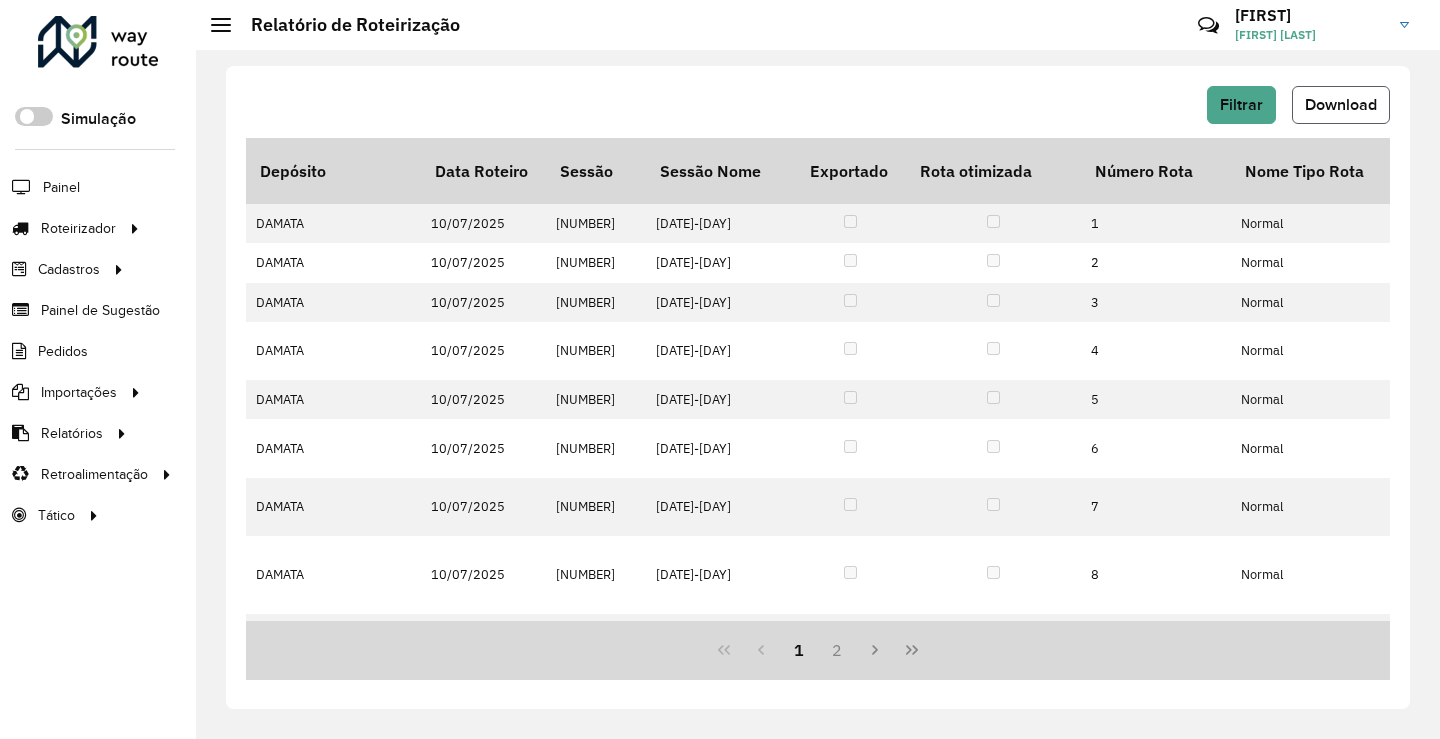 click on "Download" at bounding box center [1341, 105] 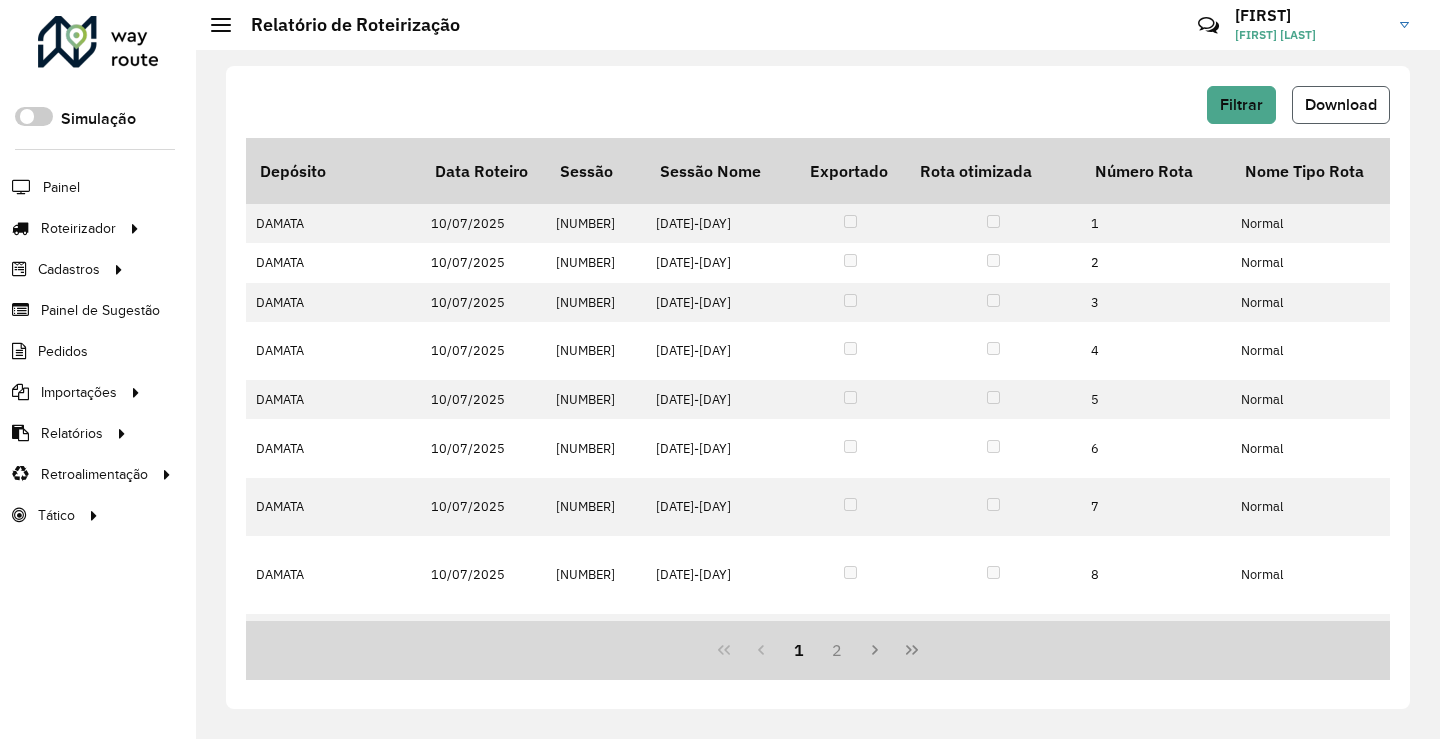 click on "Download" at bounding box center [1341, 104] 